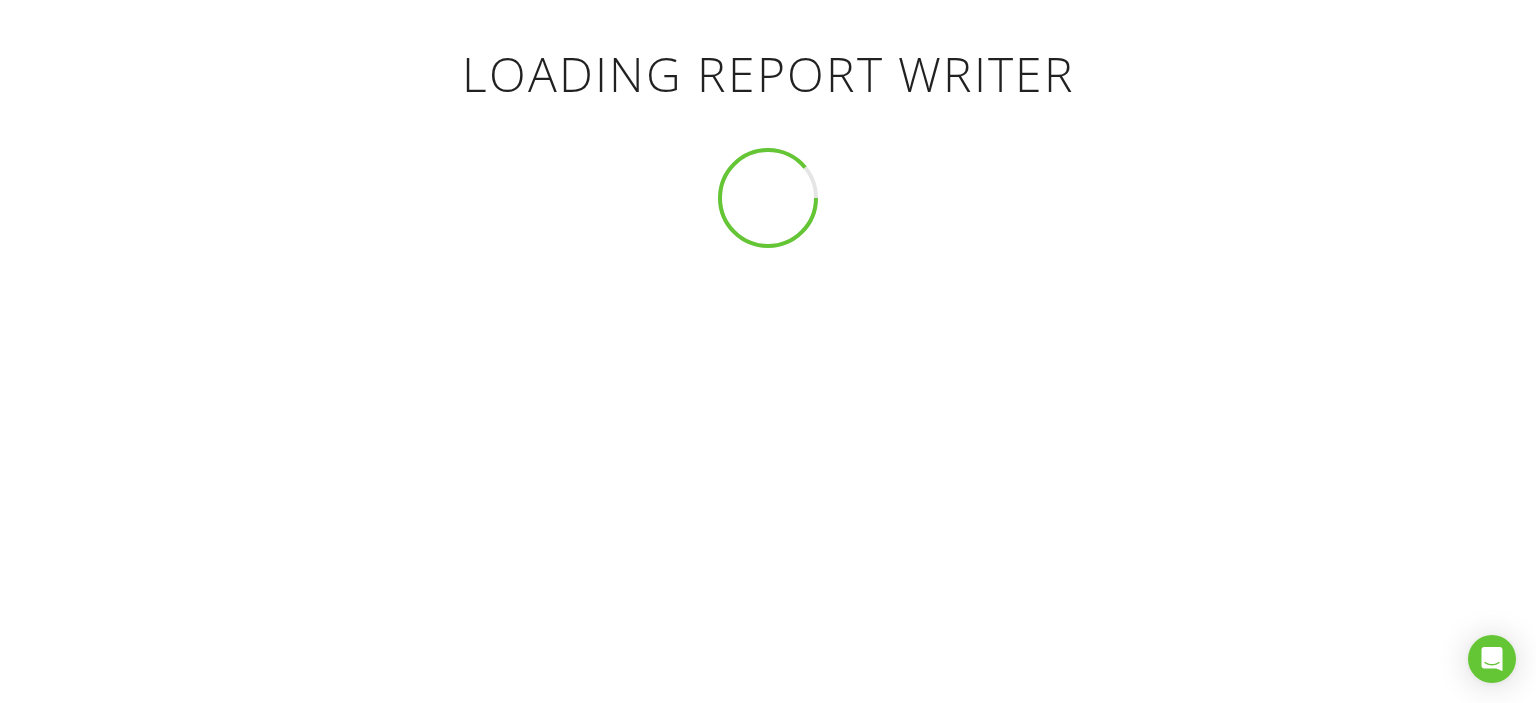 scroll, scrollTop: 239, scrollLeft: 0, axis: vertical 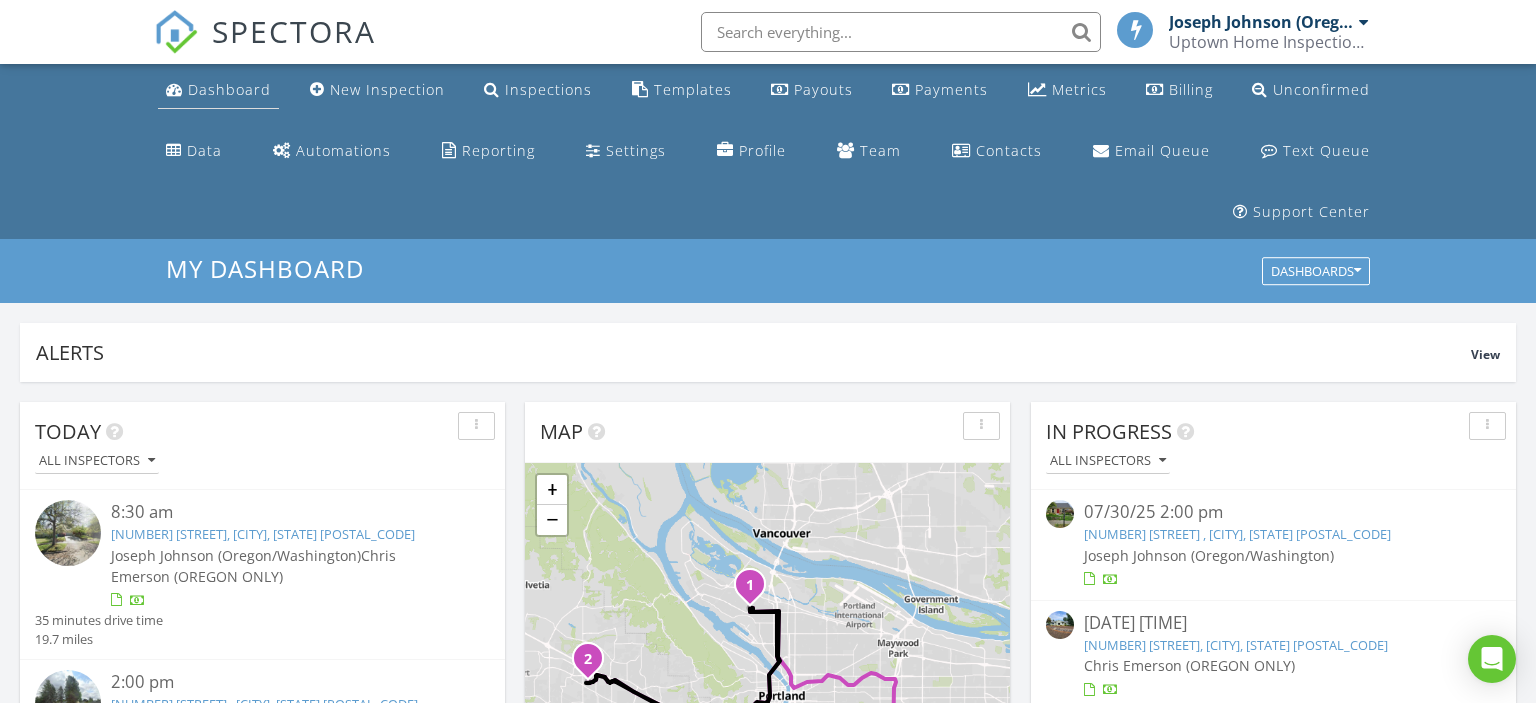 click on "Dashboard" at bounding box center (229, 89) 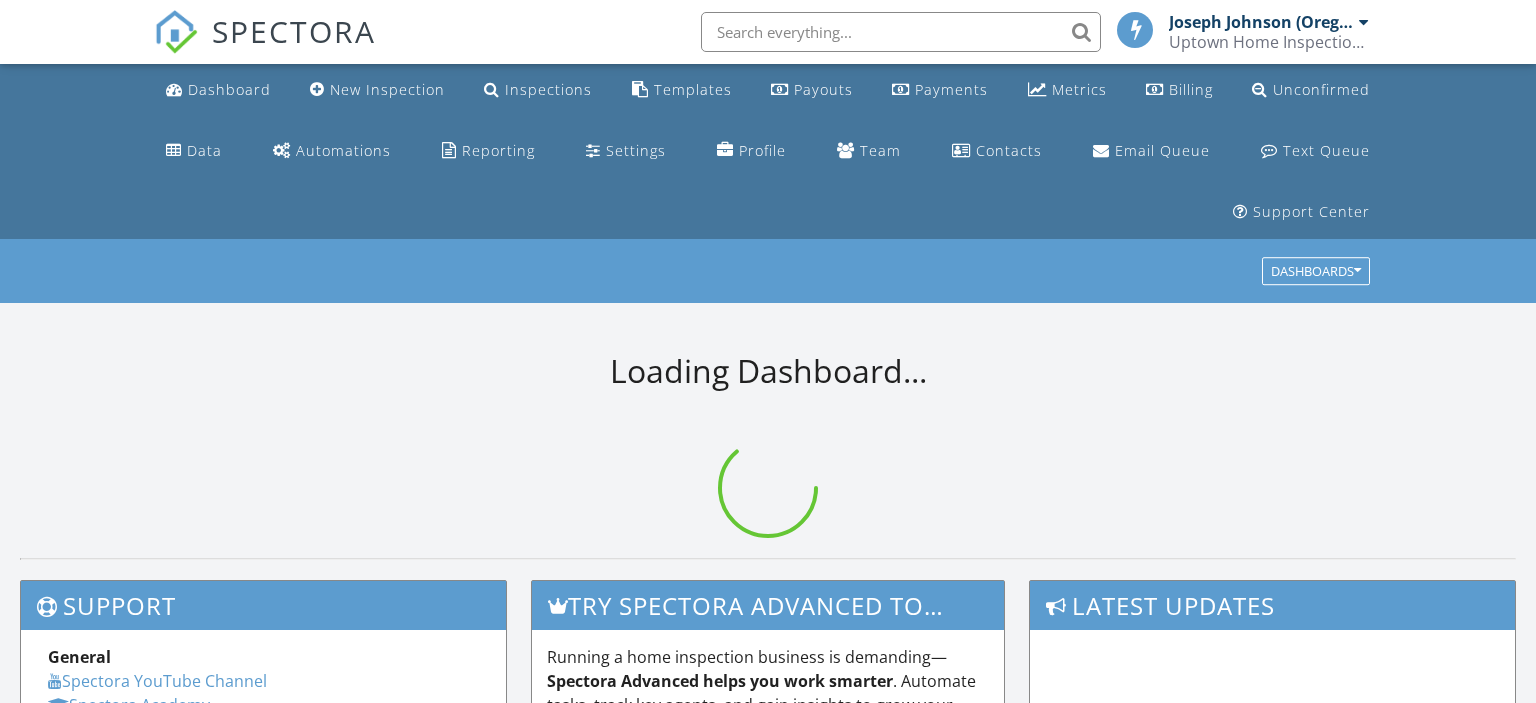 scroll, scrollTop: 0, scrollLeft: 0, axis: both 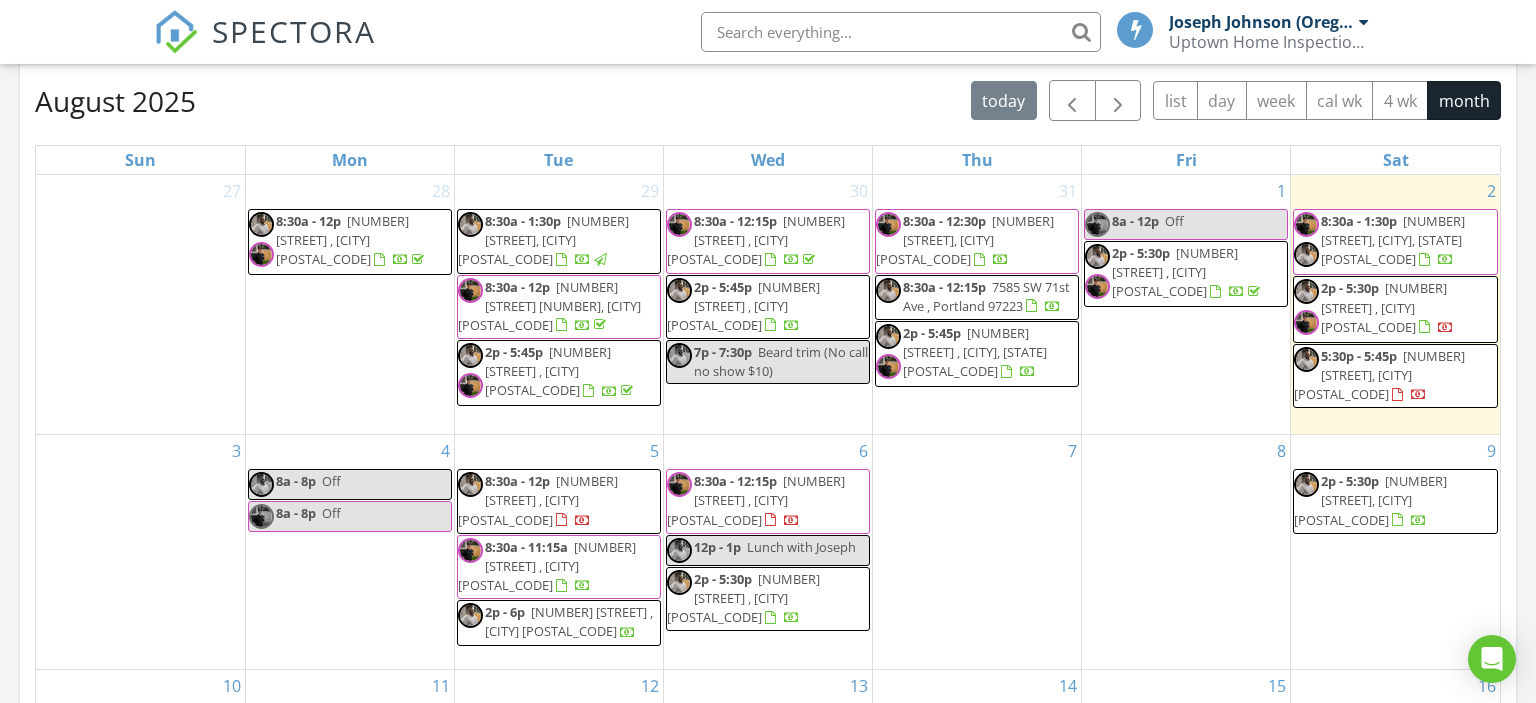 click on "[NUMBER] [STREET] , [CITY] [POSTAL_CODE]" at bounding box center (756, 500) 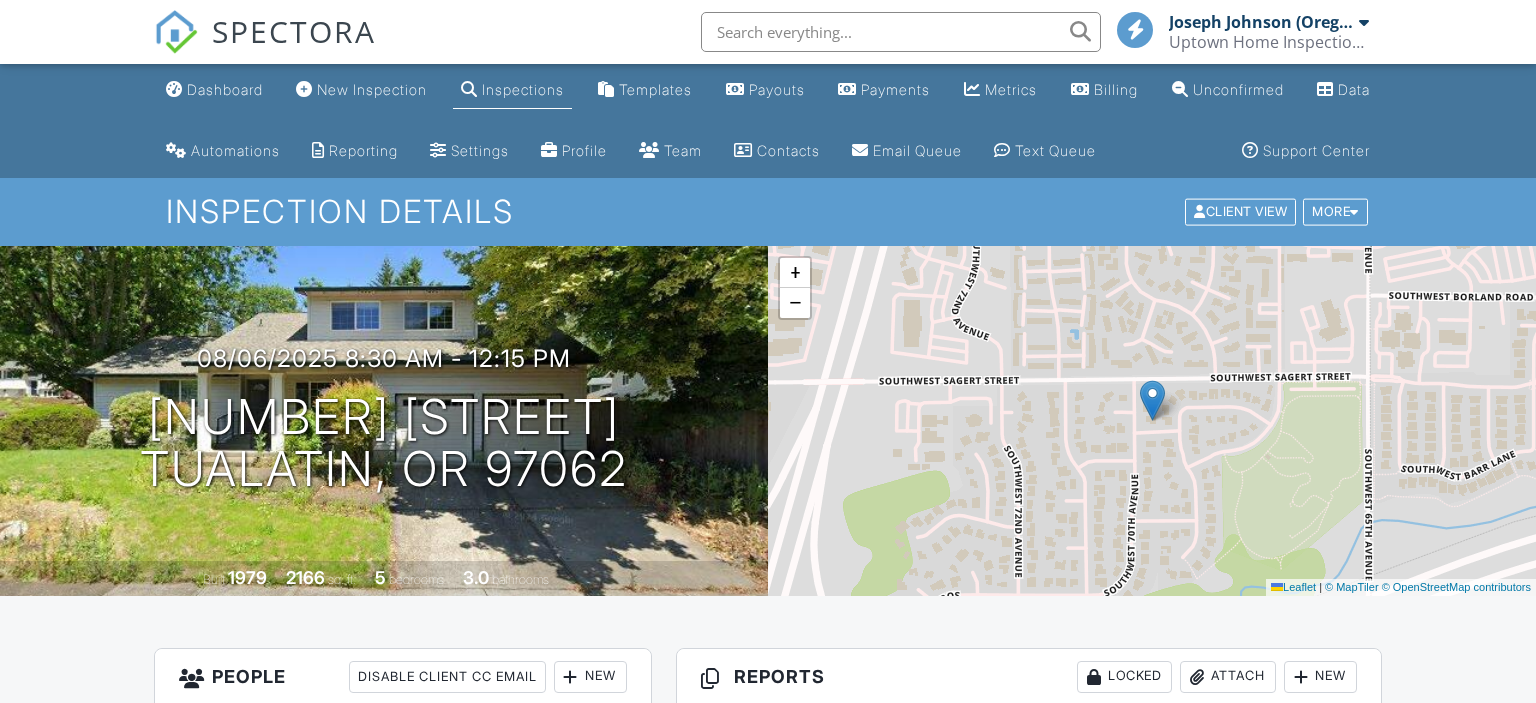 scroll, scrollTop: 0, scrollLeft: 0, axis: both 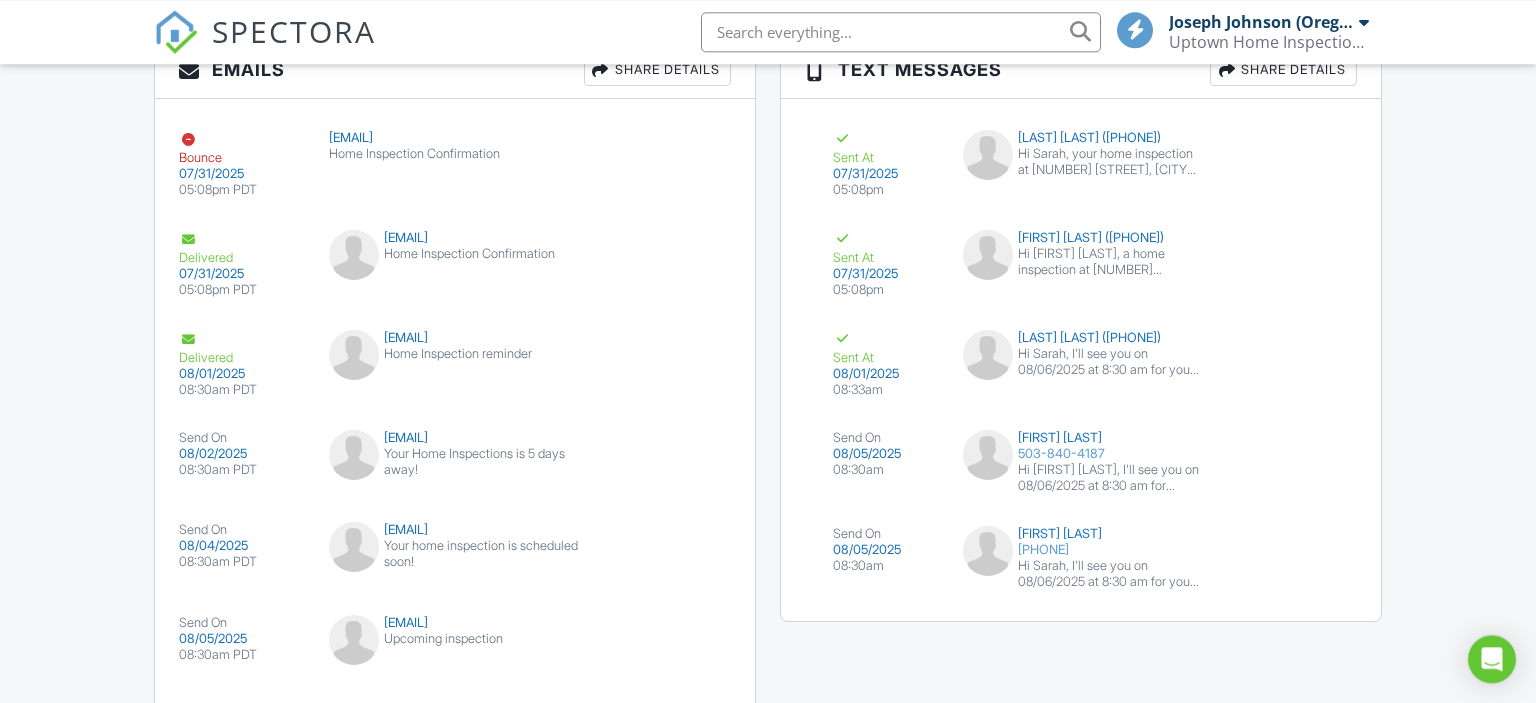 drag, startPoint x: 1530, startPoint y: 504, endPoint x: 1534, endPoint y: 388, distance: 116.06895 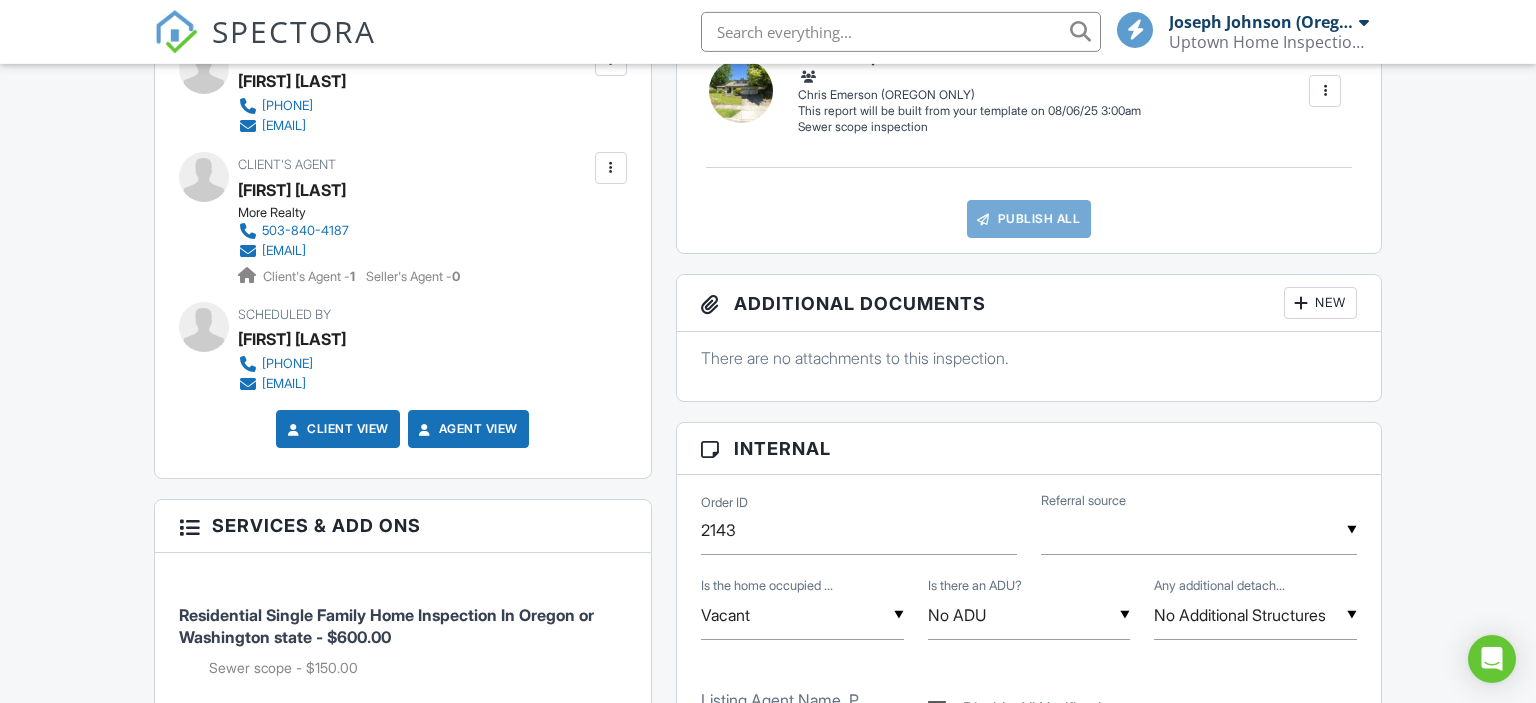 scroll, scrollTop: 781, scrollLeft: 0, axis: vertical 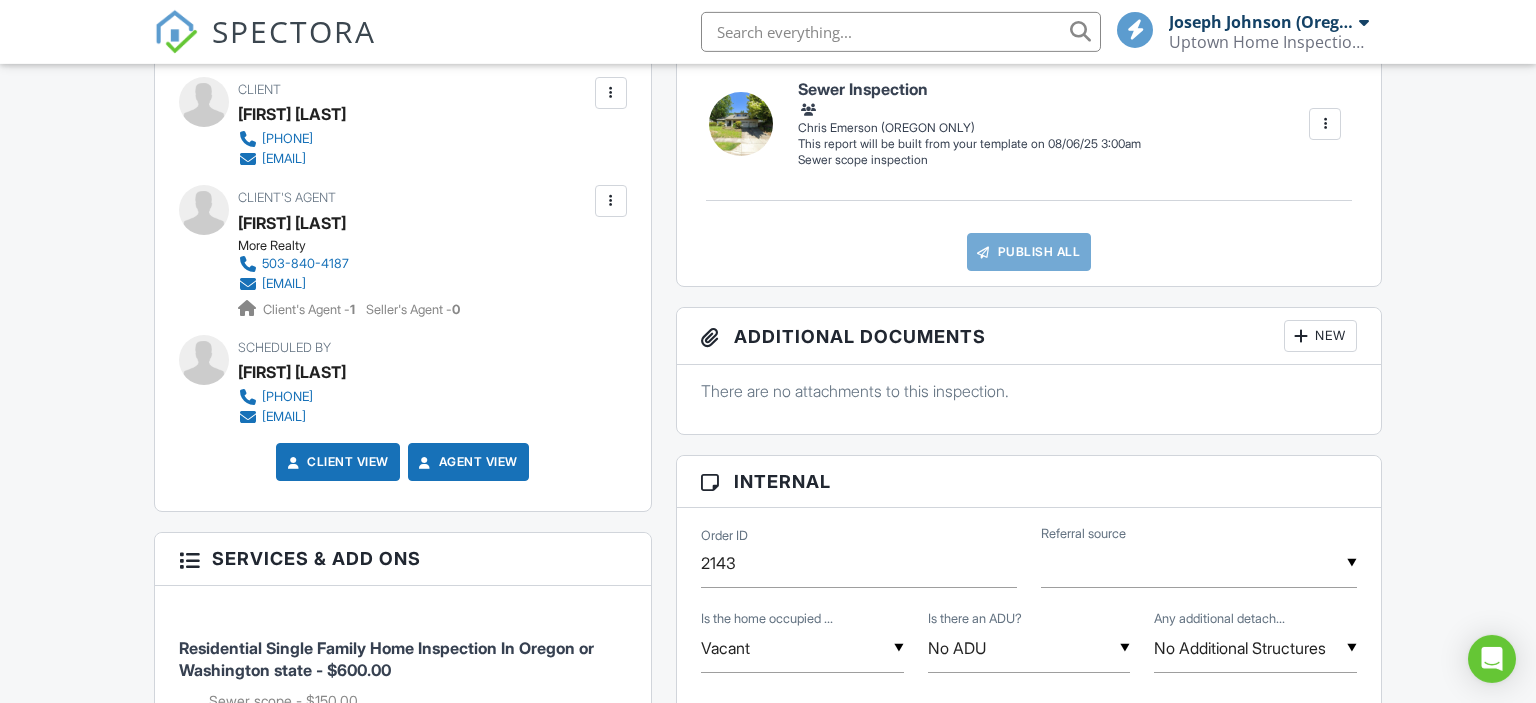 click at bounding box center [611, 93] 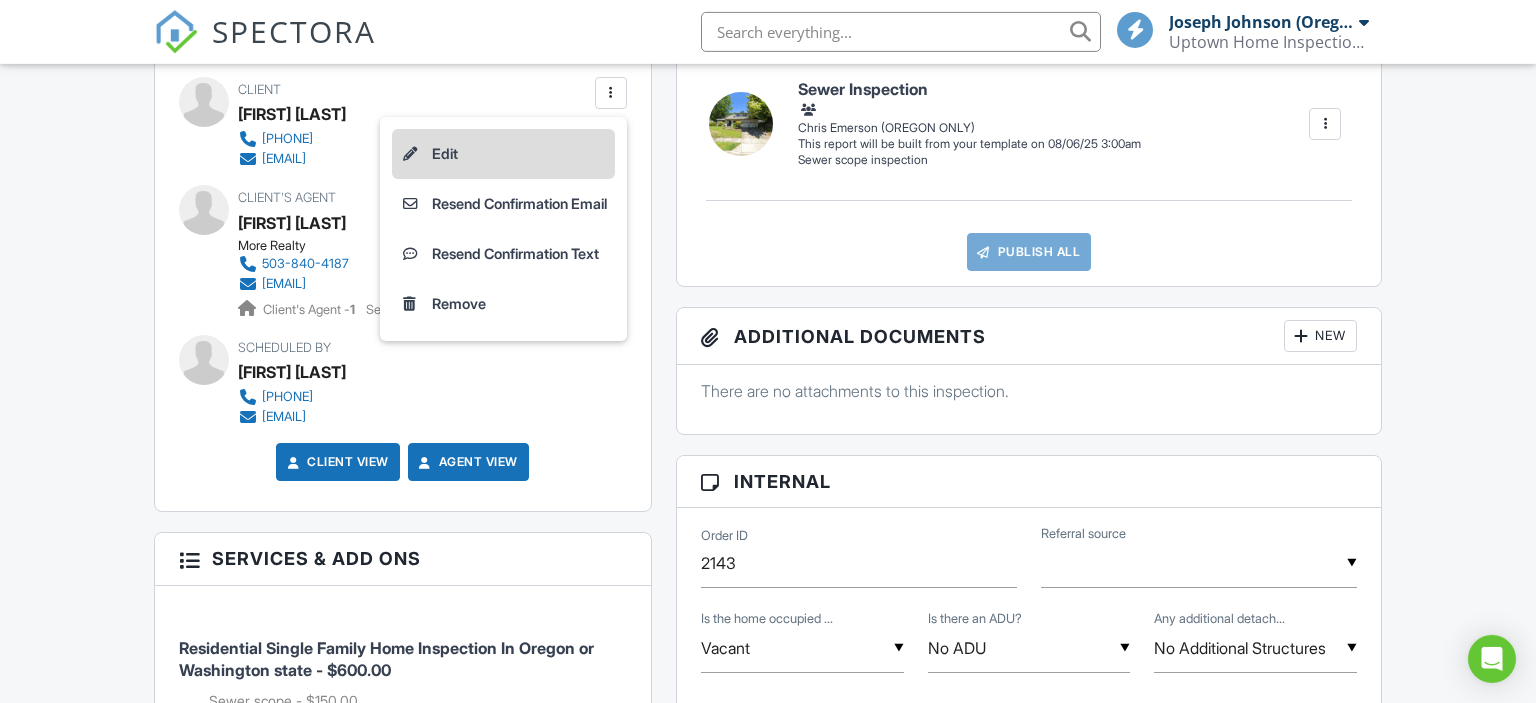click on "Edit" at bounding box center (503, 154) 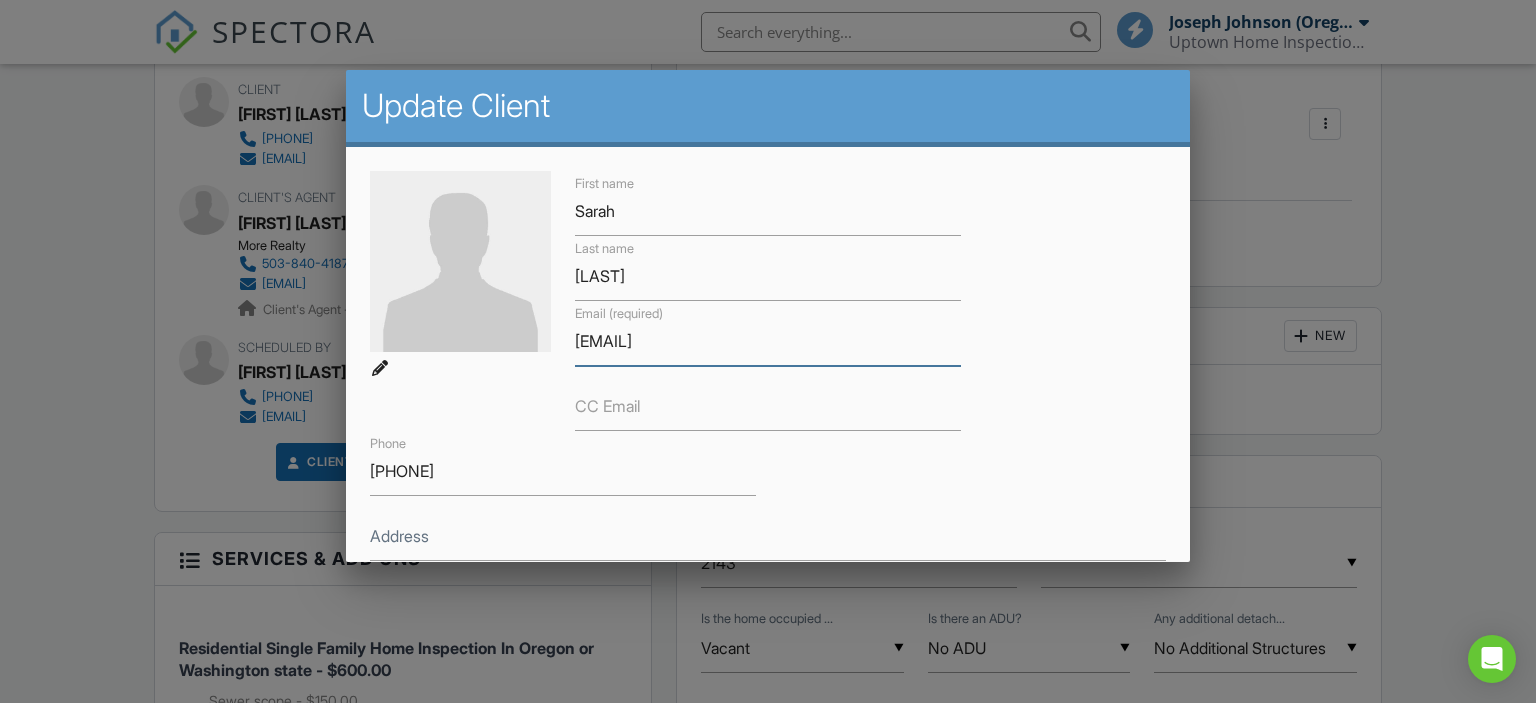 click on "[NAME]@[DOMAIN]" at bounding box center [768, 341] 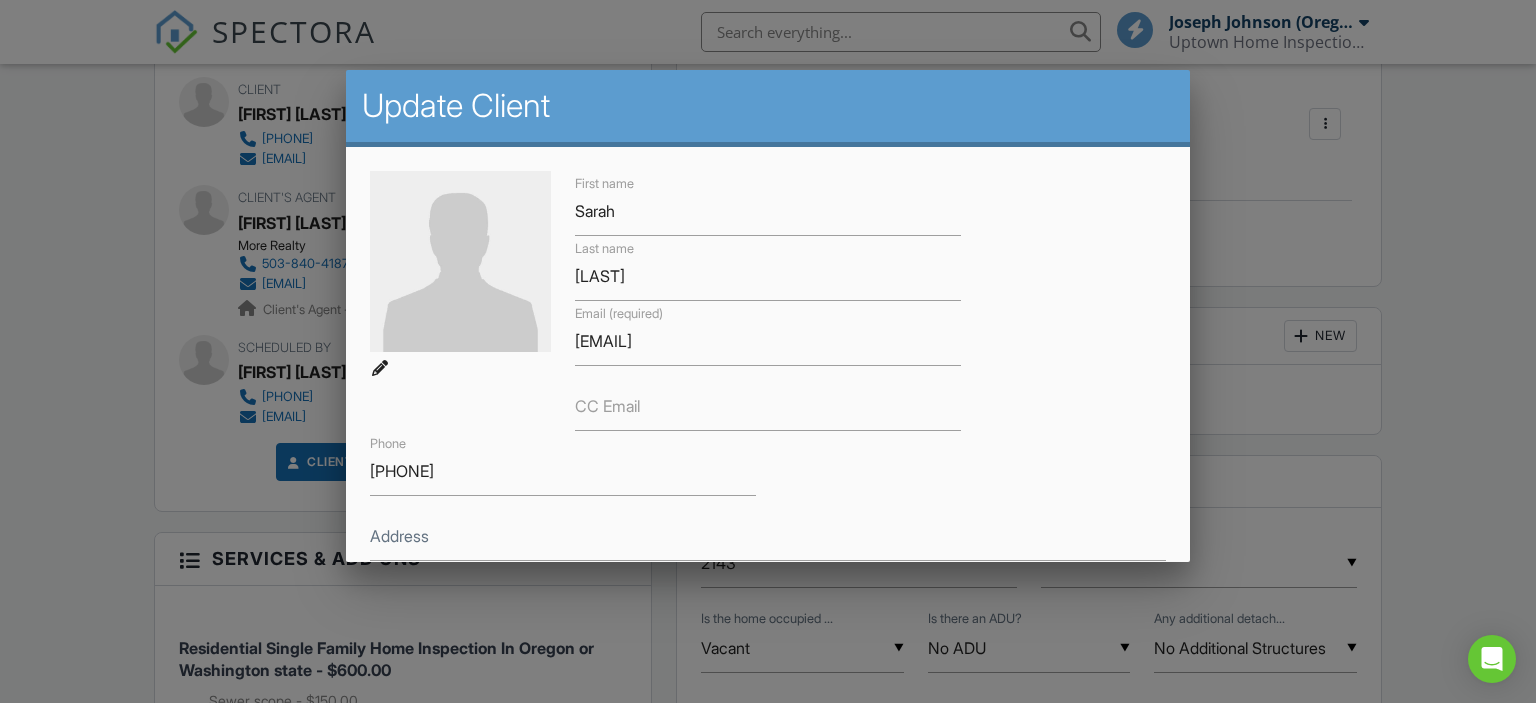 click on "First name
Sarah
Last name
Eropu
Email (required)
eropusarah@gmail.com
CC Email
Phone
541-324-4987
Address
City
State
Zip" at bounding box center (768, 398) 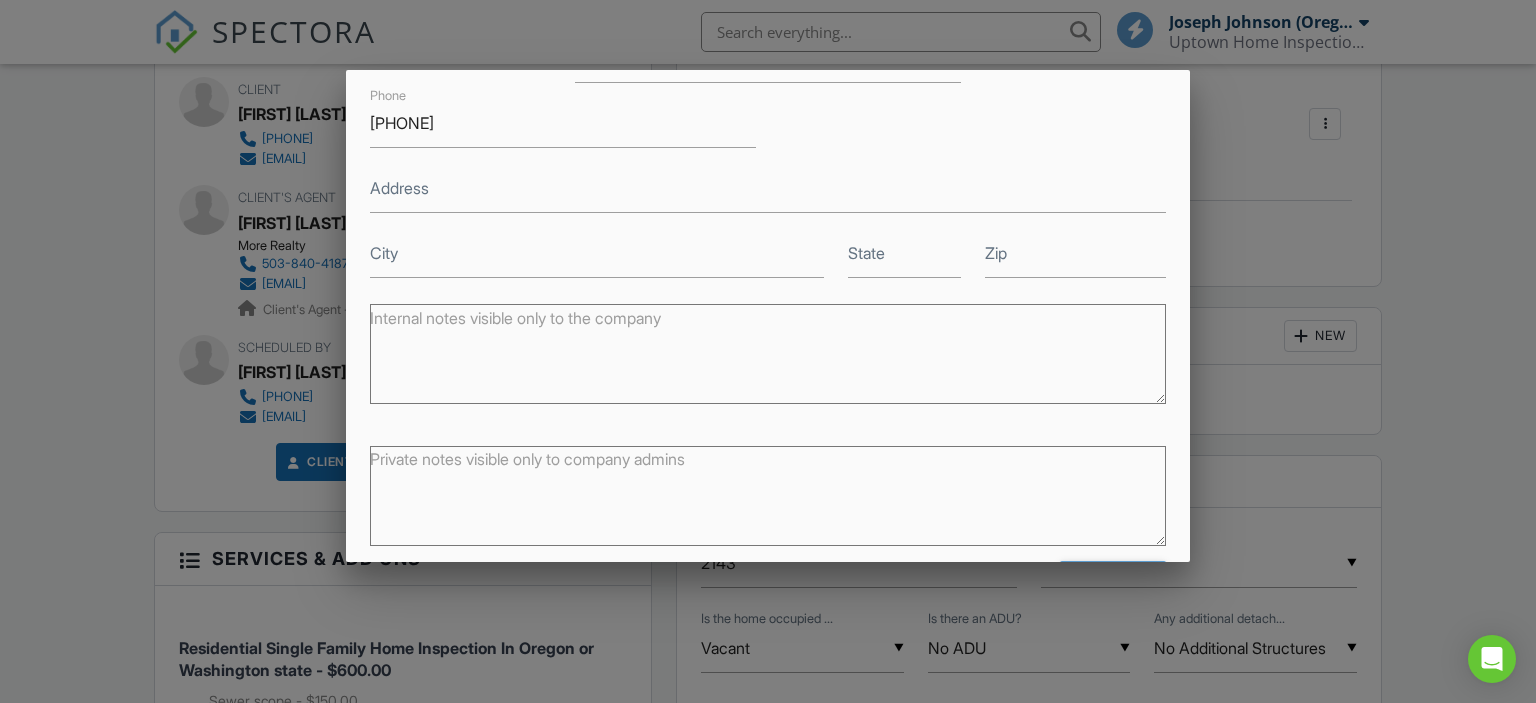 scroll, scrollTop: 412, scrollLeft: 0, axis: vertical 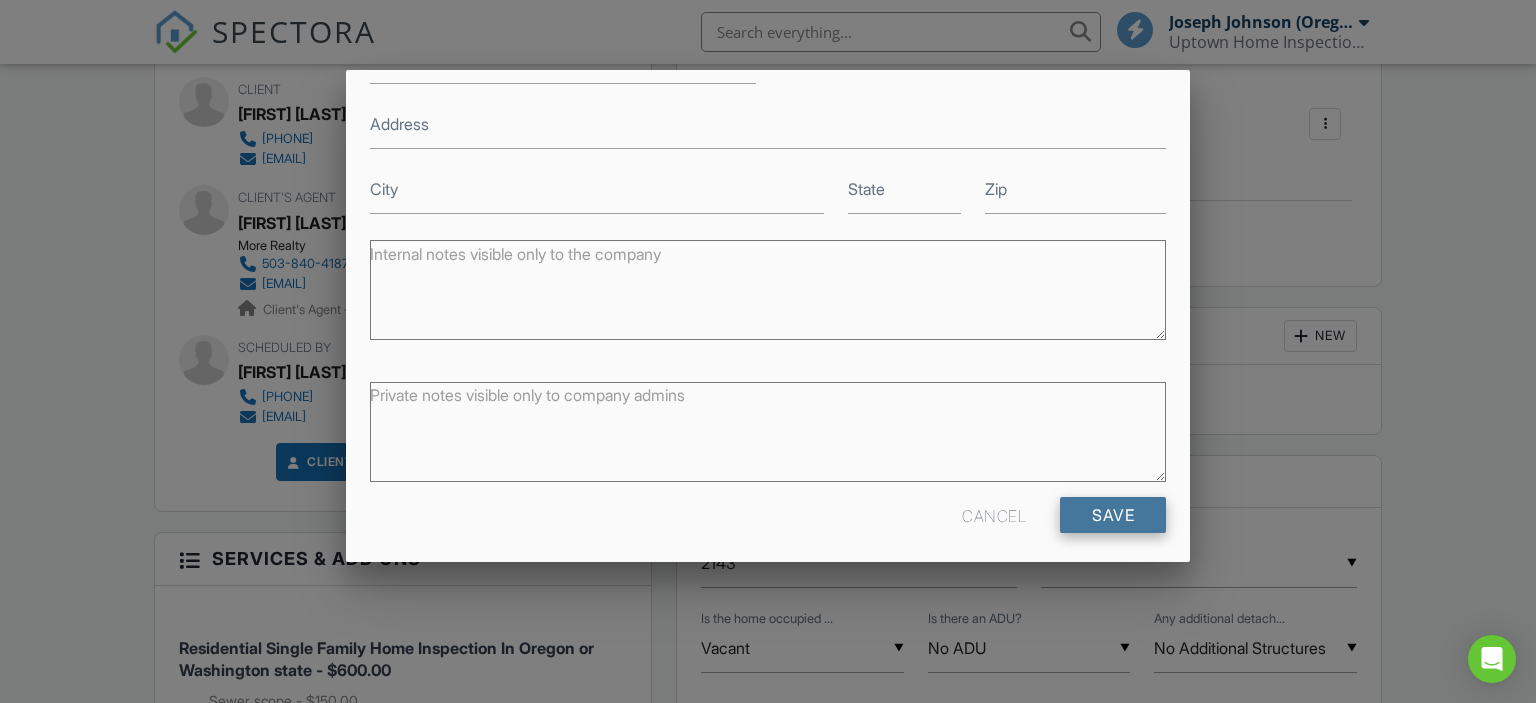 click on "Save" at bounding box center (1113, 515) 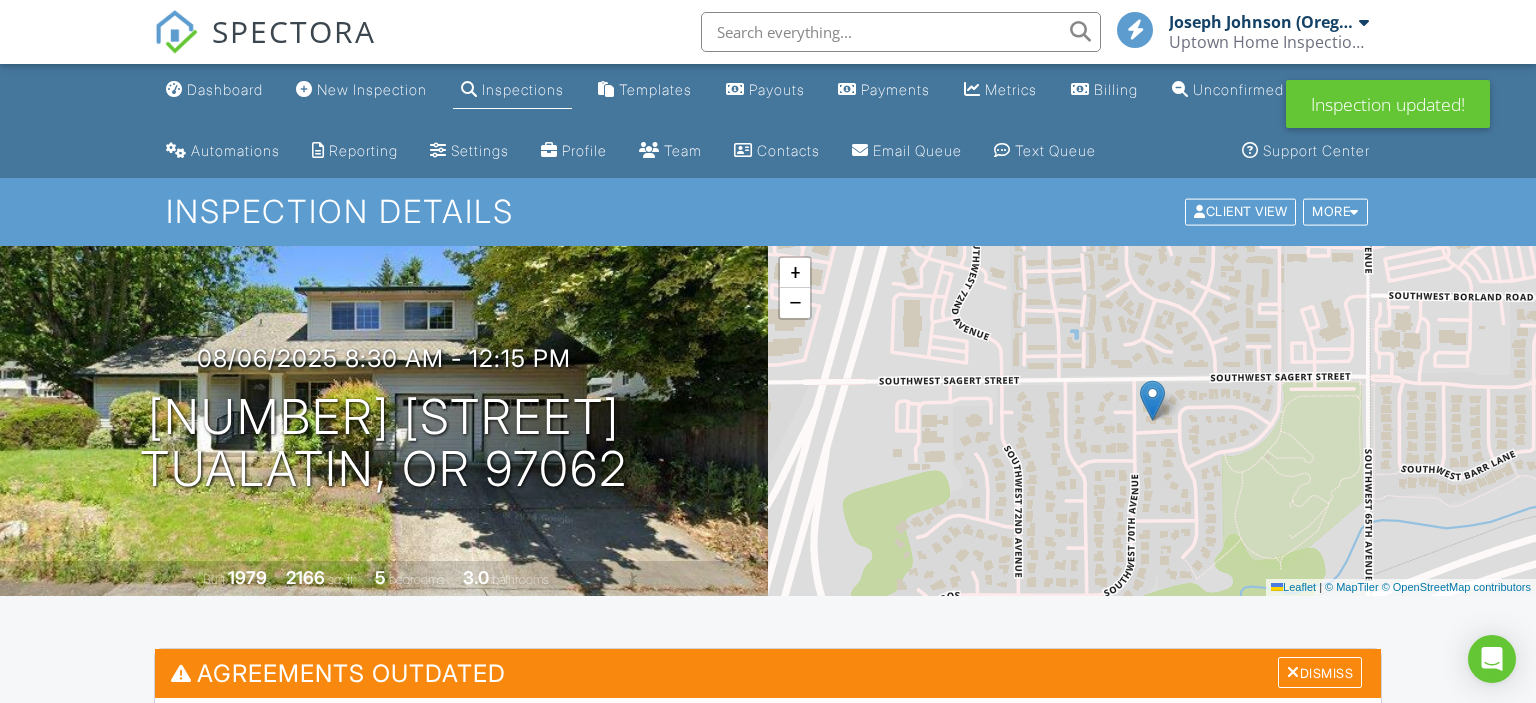 scroll, scrollTop: 0, scrollLeft: 0, axis: both 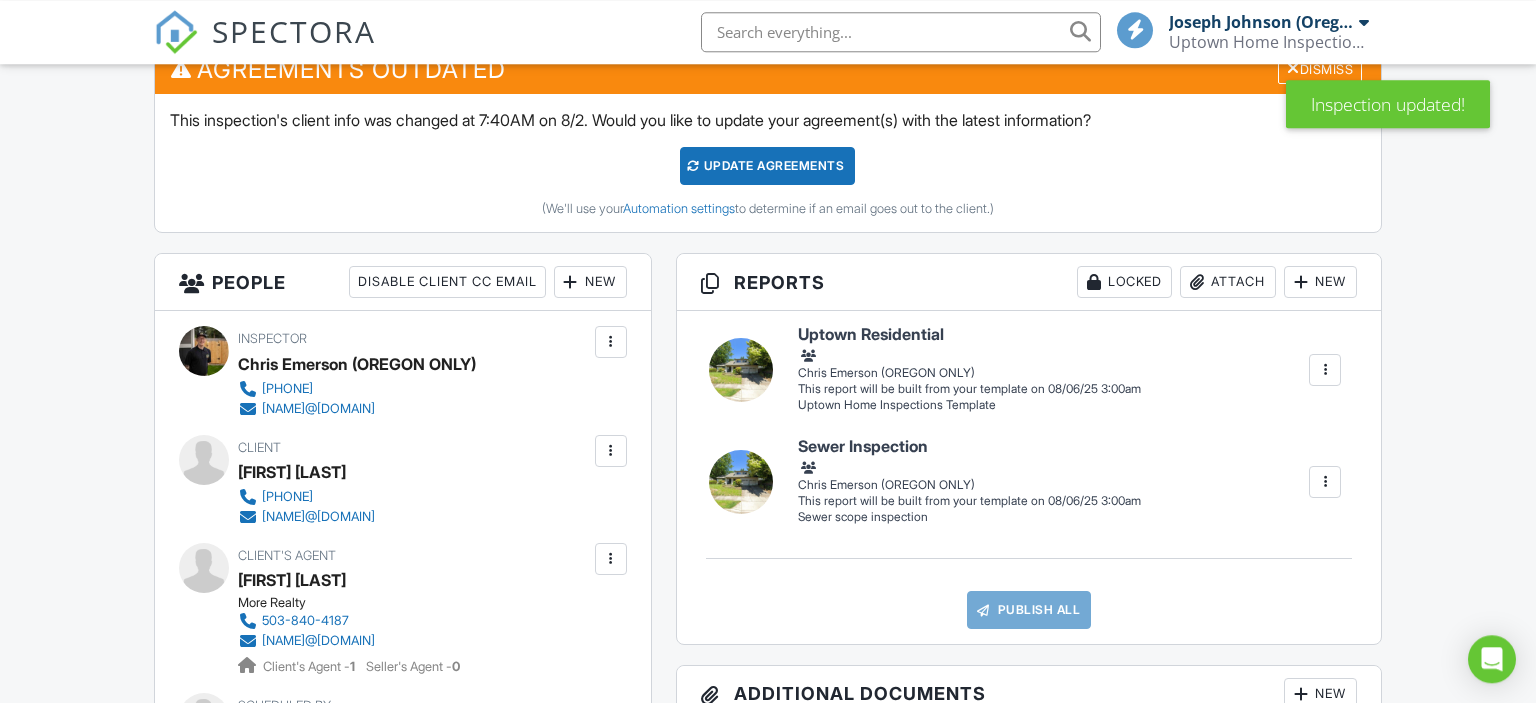 click on "Update Agreements" at bounding box center [767, 166] 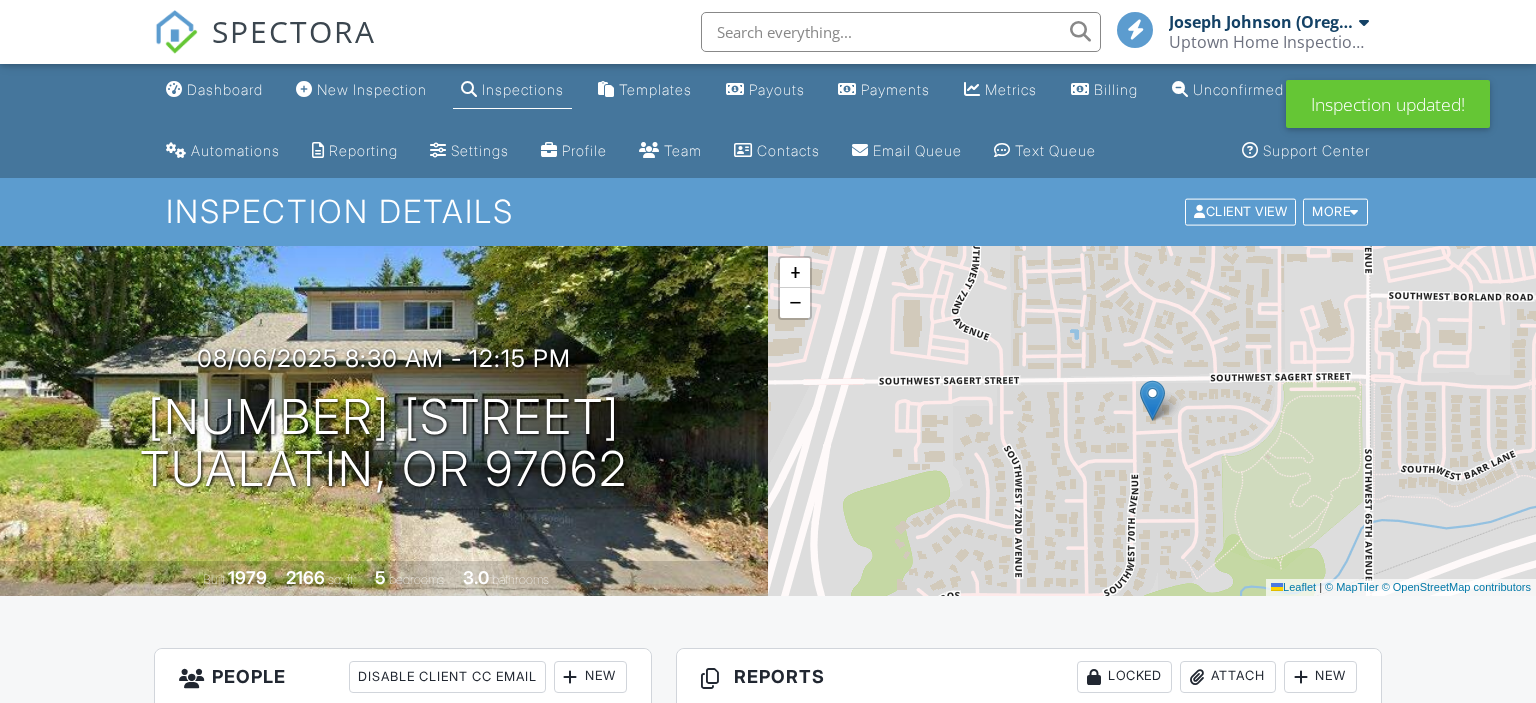 scroll, scrollTop: 0, scrollLeft: 0, axis: both 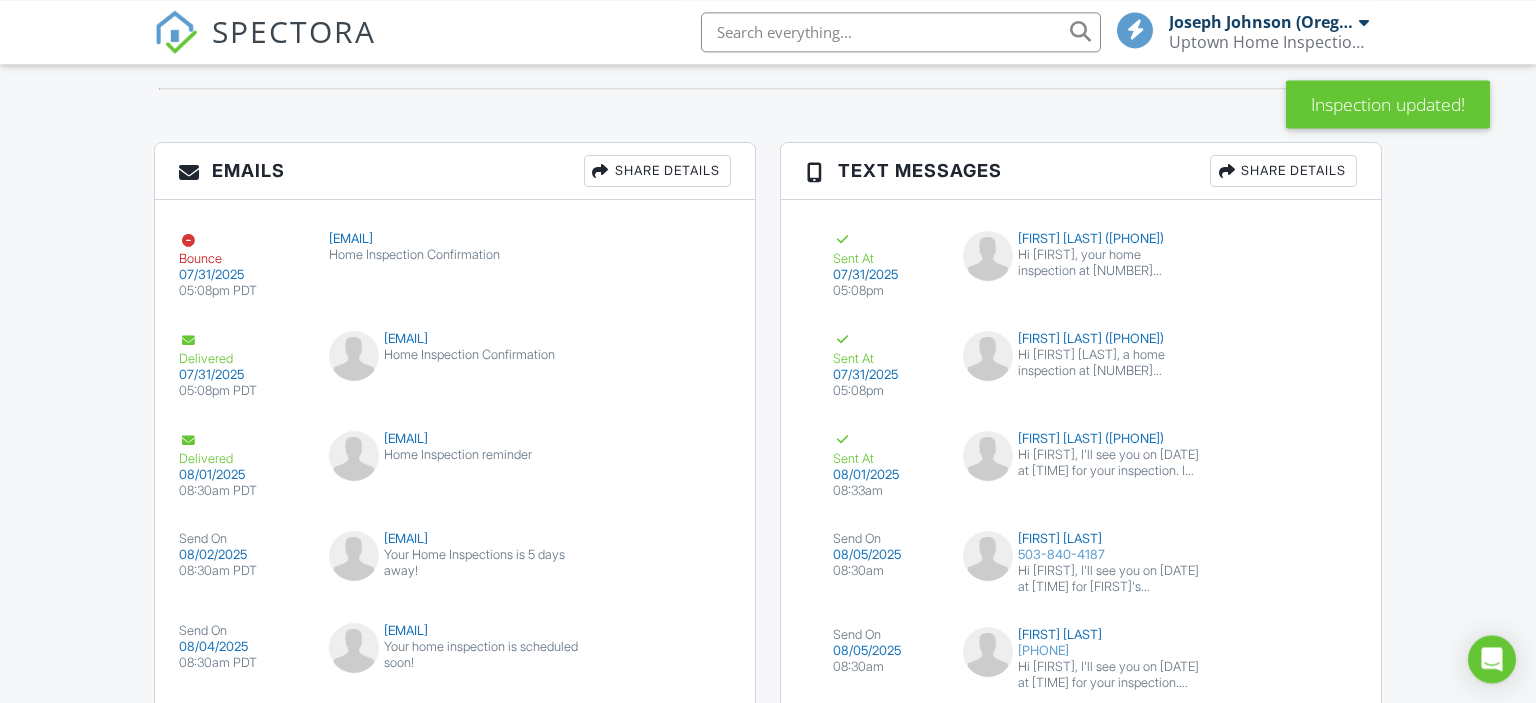 click on "Share Details" at bounding box center (657, 171) 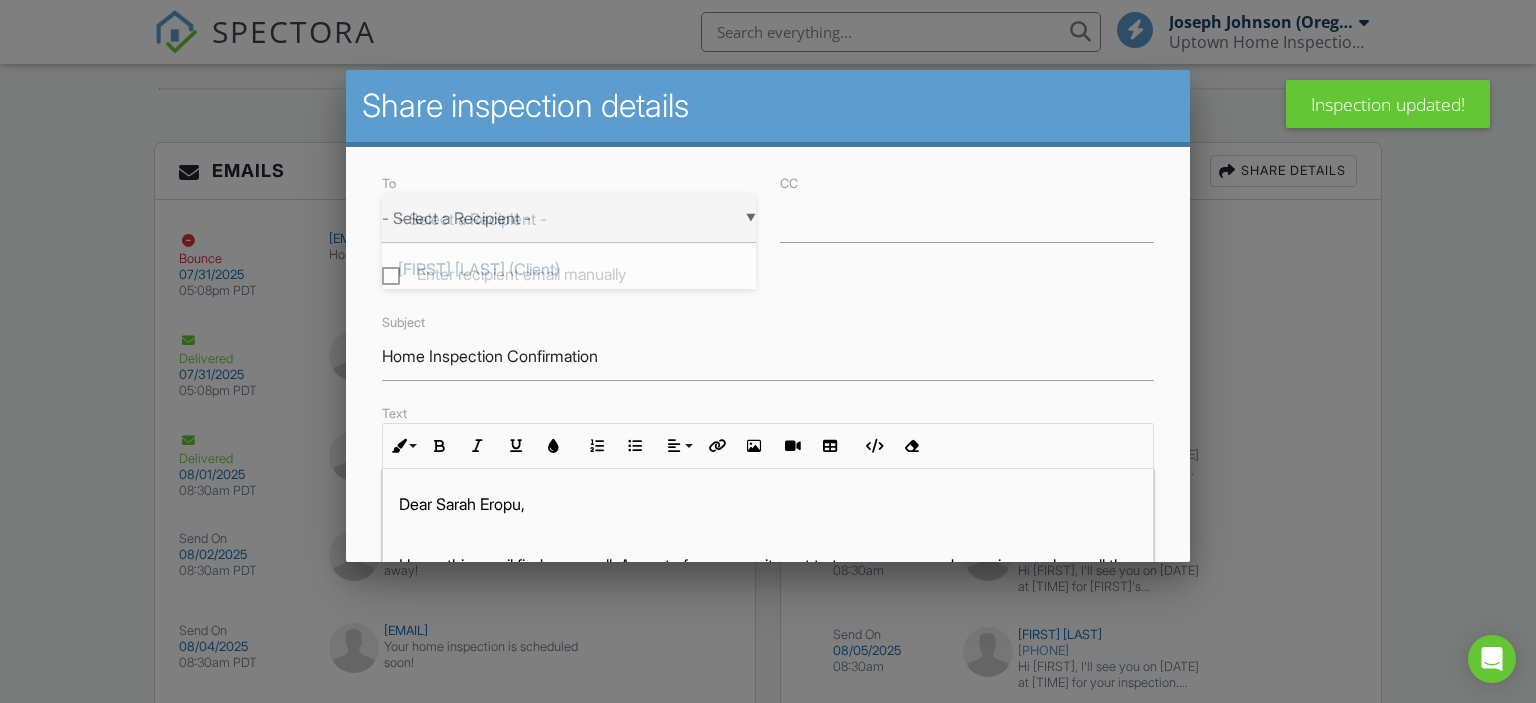 click on "- Select a Recipient -" at bounding box center [569, 218] 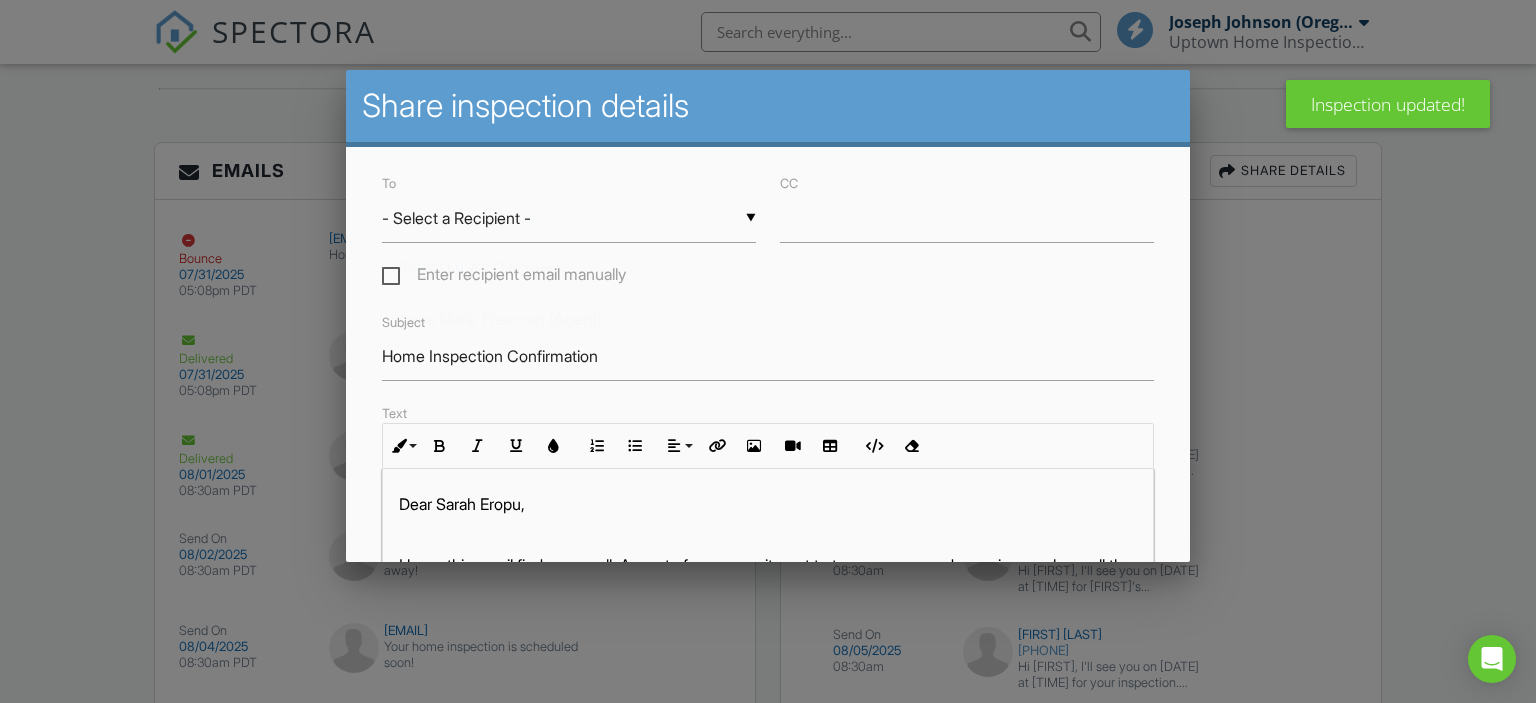 click on "Sarah Eropu (Client)" at bounding box center [569, 269] 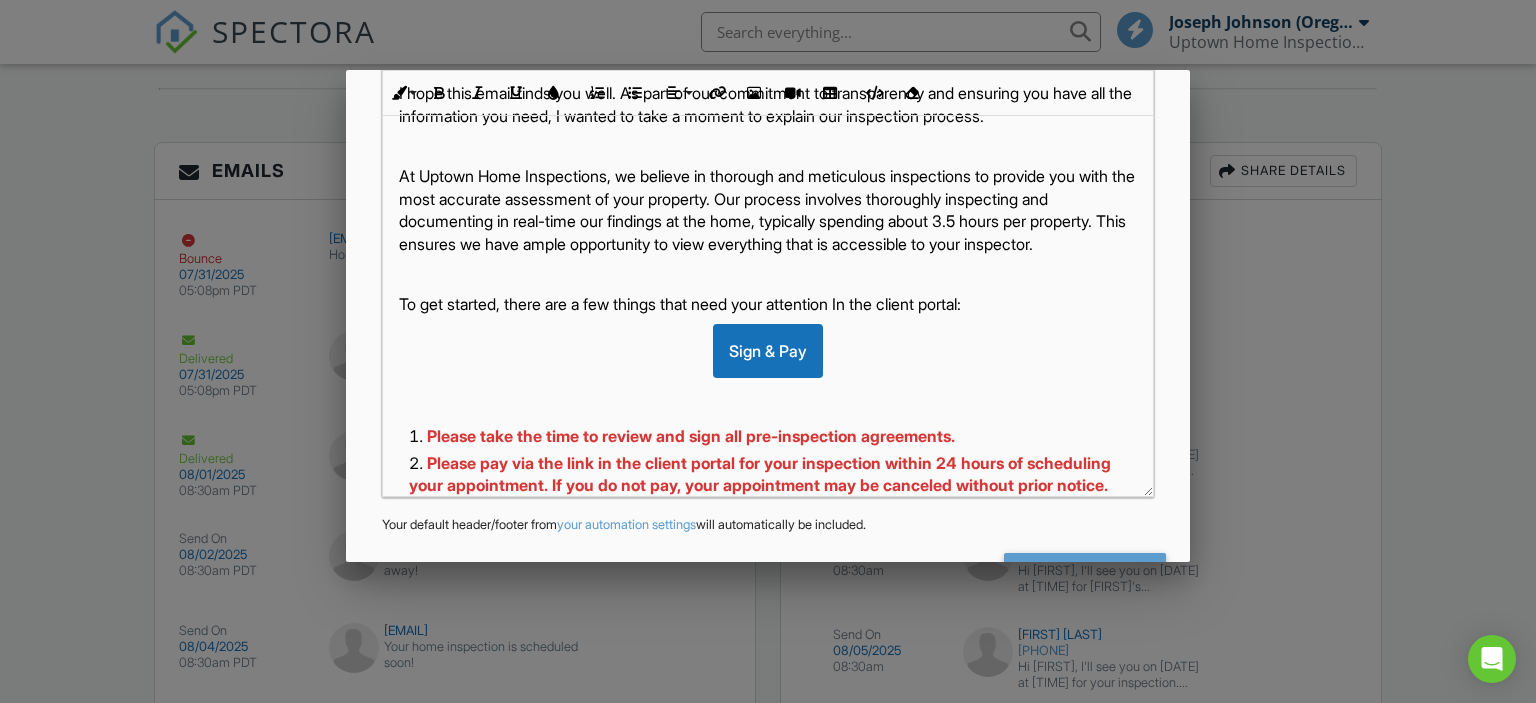 scroll, scrollTop: 474, scrollLeft: 0, axis: vertical 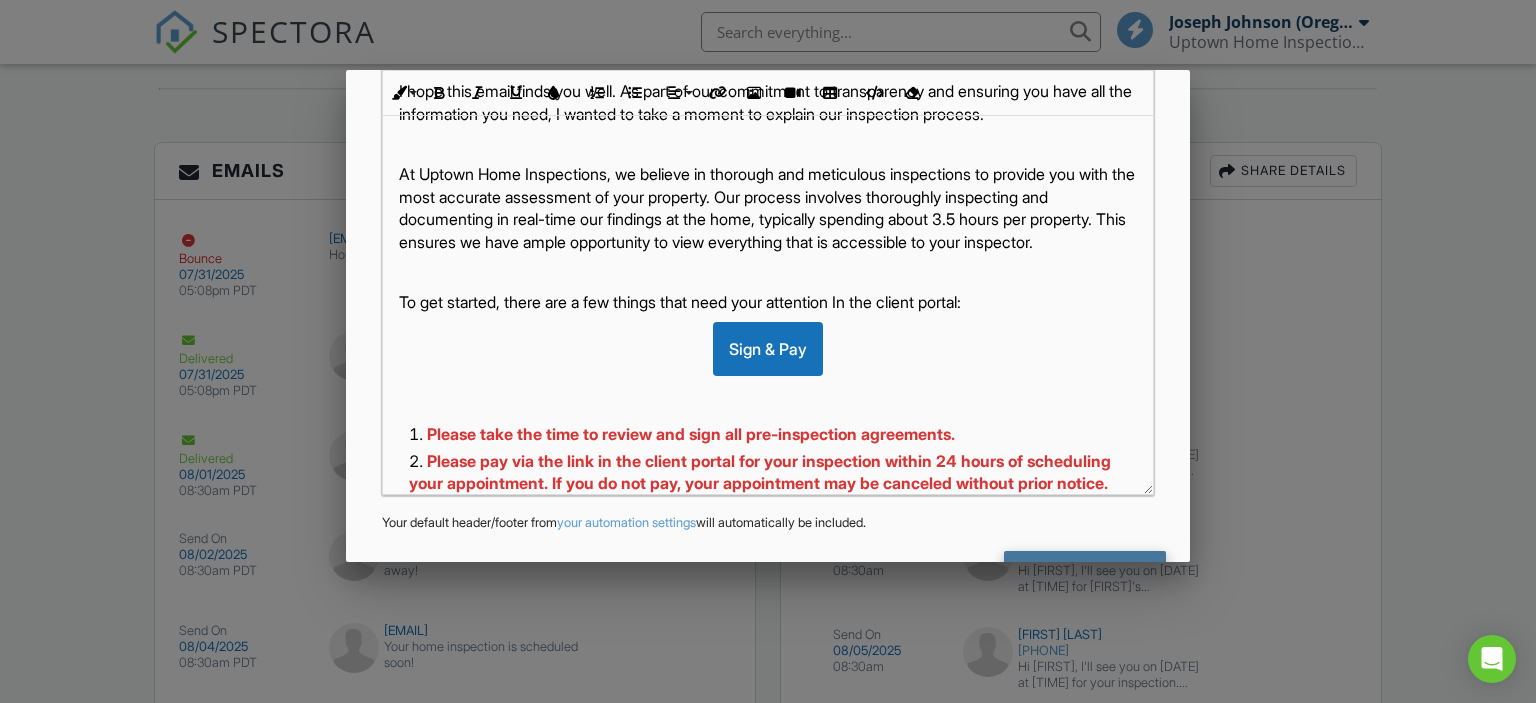 click on "Send Email" at bounding box center [1085, 569] 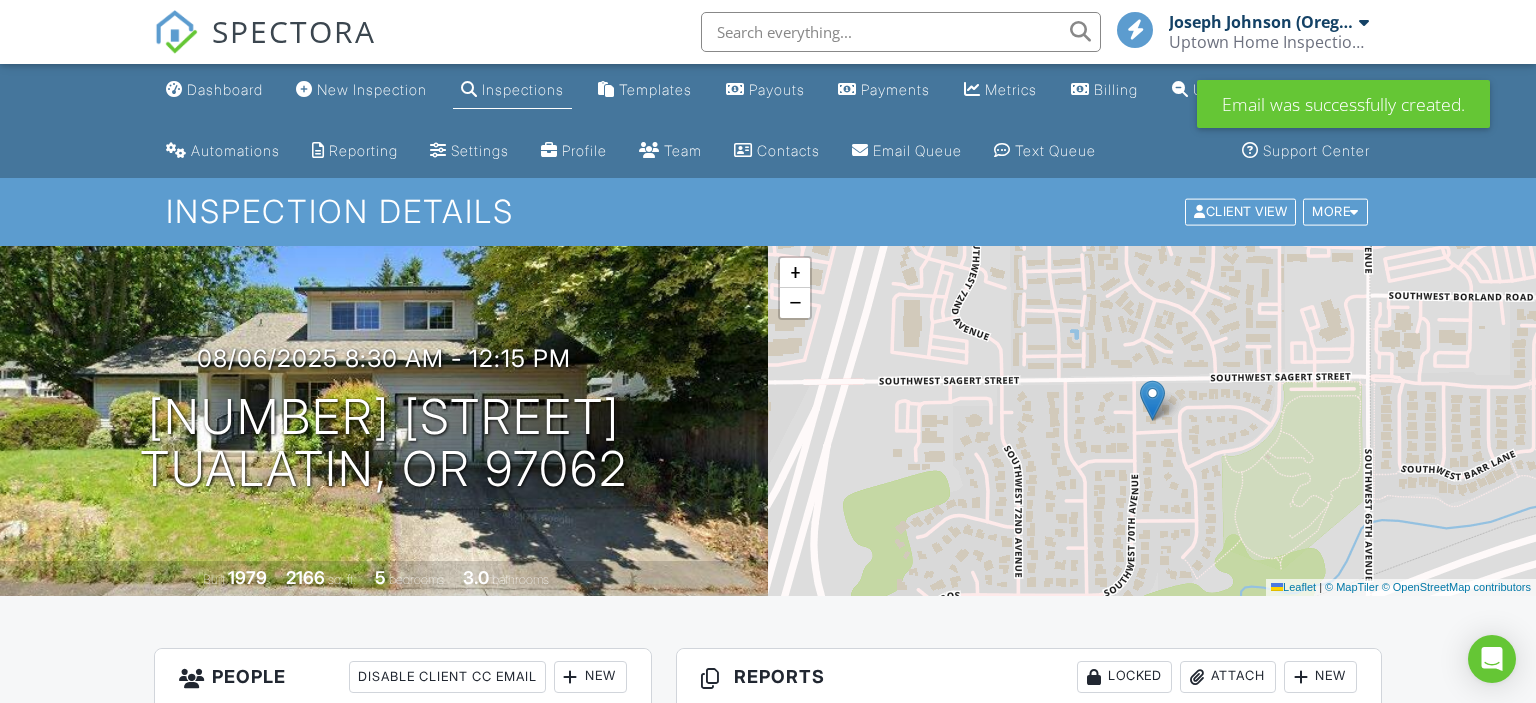 scroll, scrollTop: 0, scrollLeft: 0, axis: both 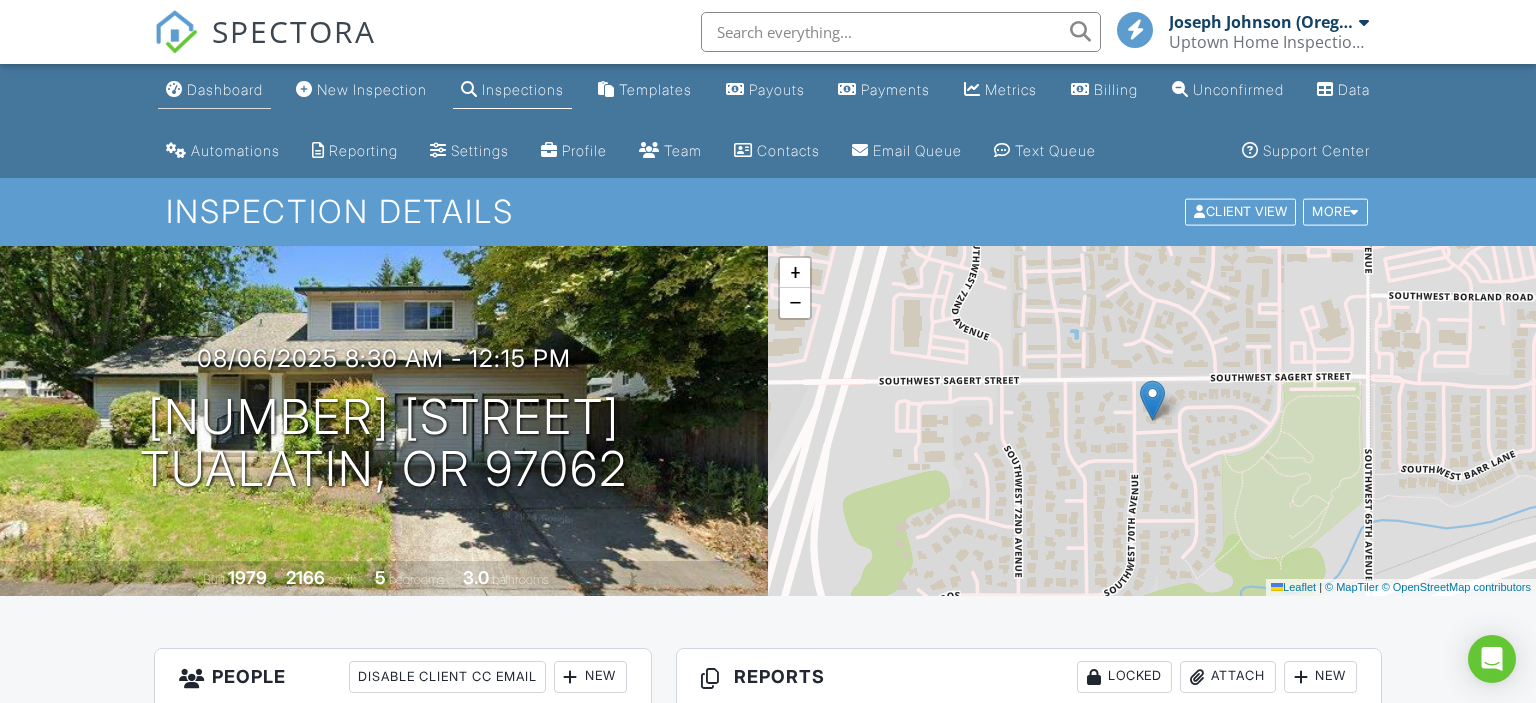 click on "Dashboard" at bounding box center [214, 90] 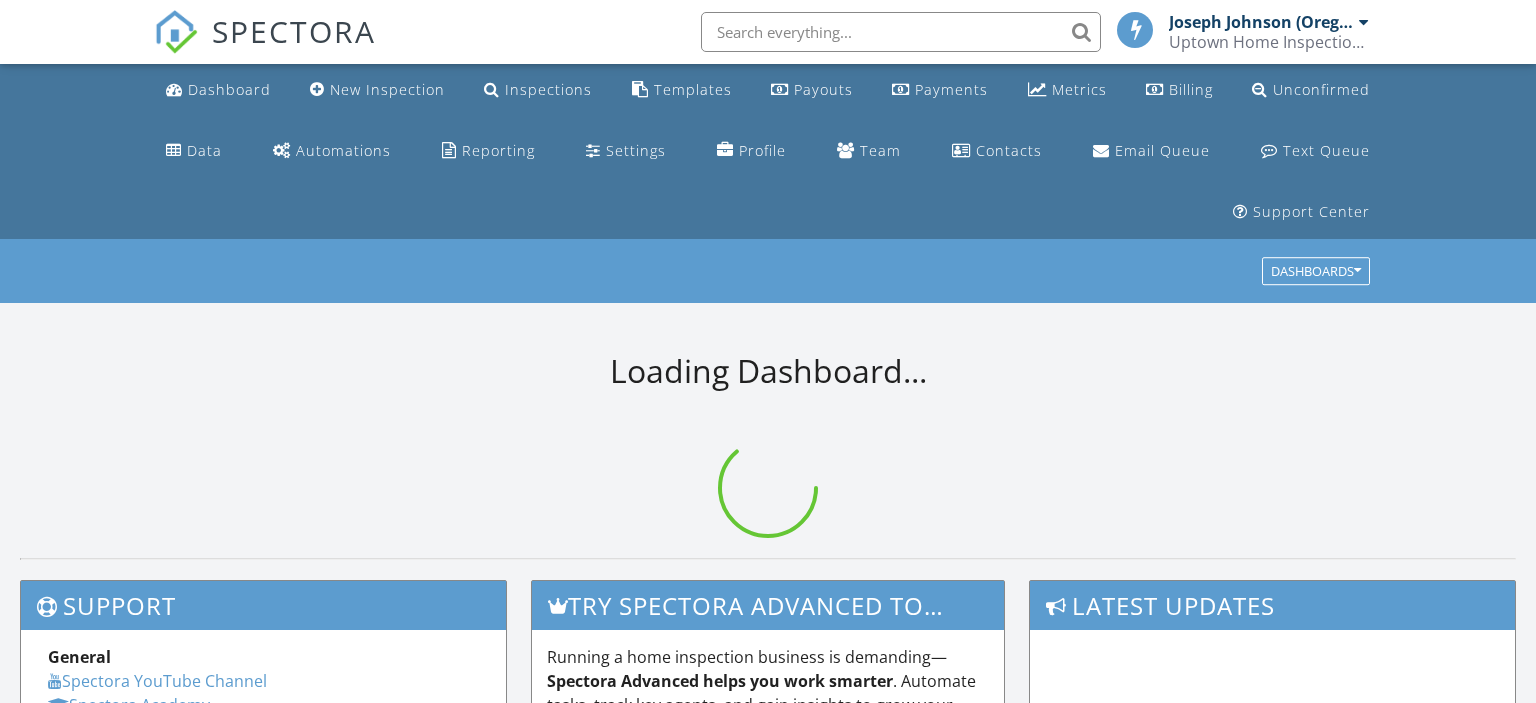 scroll, scrollTop: 0, scrollLeft: 0, axis: both 